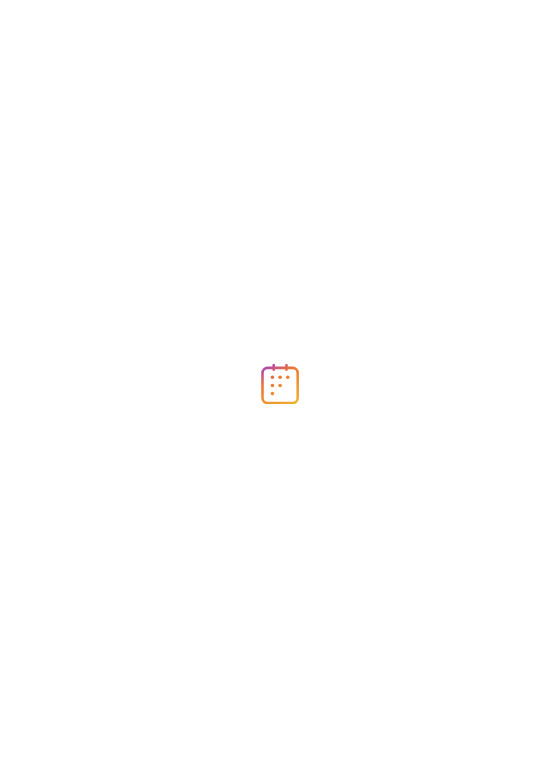 scroll, scrollTop: 0, scrollLeft: 0, axis: both 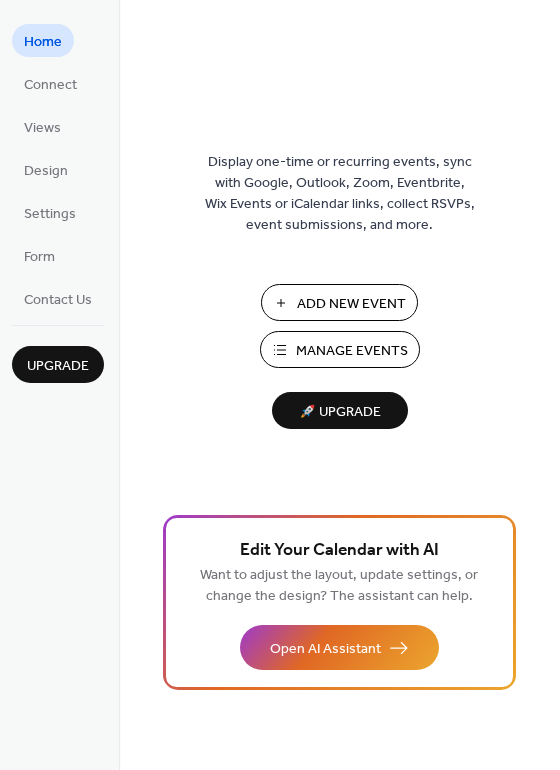 click on "Manage Events" at bounding box center (352, 351) 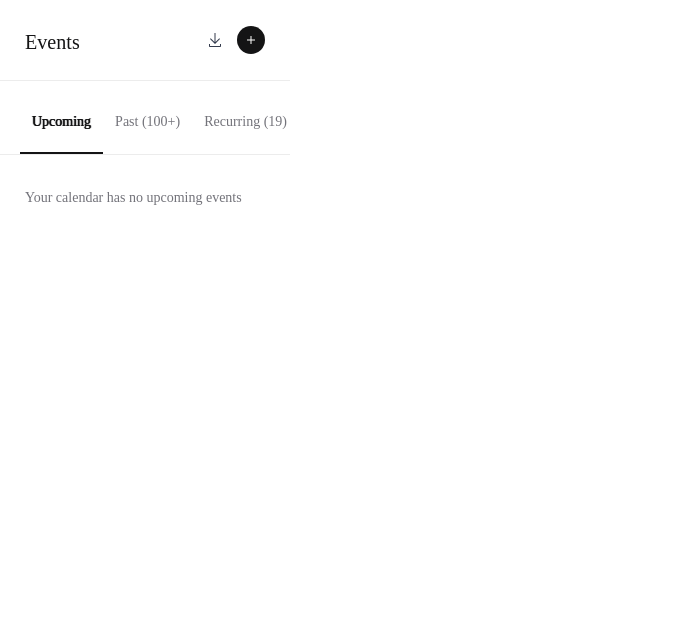 scroll, scrollTop: 0, scrollLeft: 0, axis: both 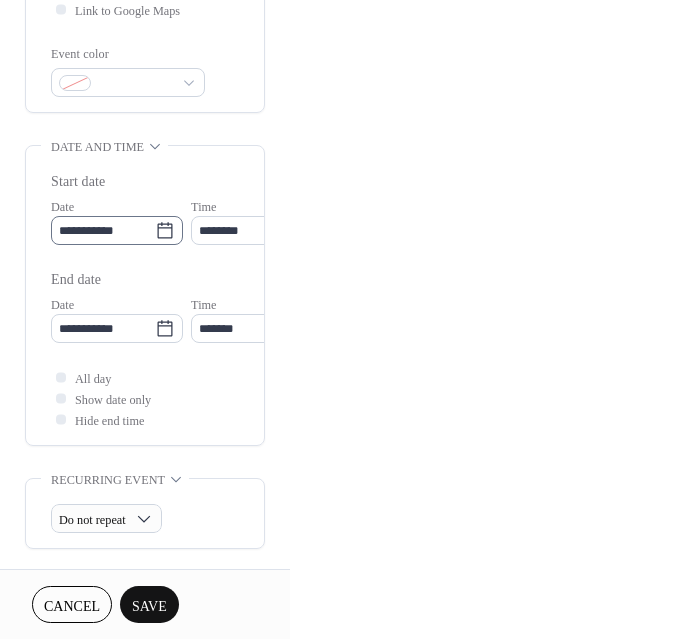 type on "**********" 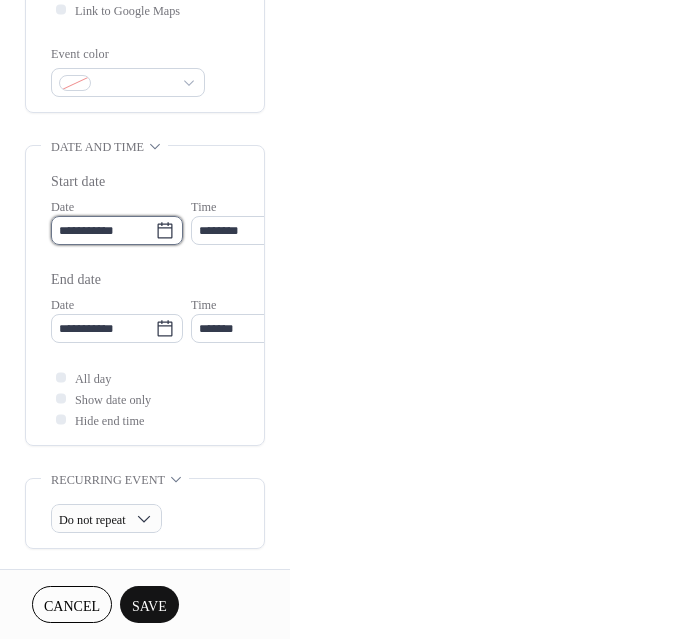 click on "**********" at bounding box center [103, 230] 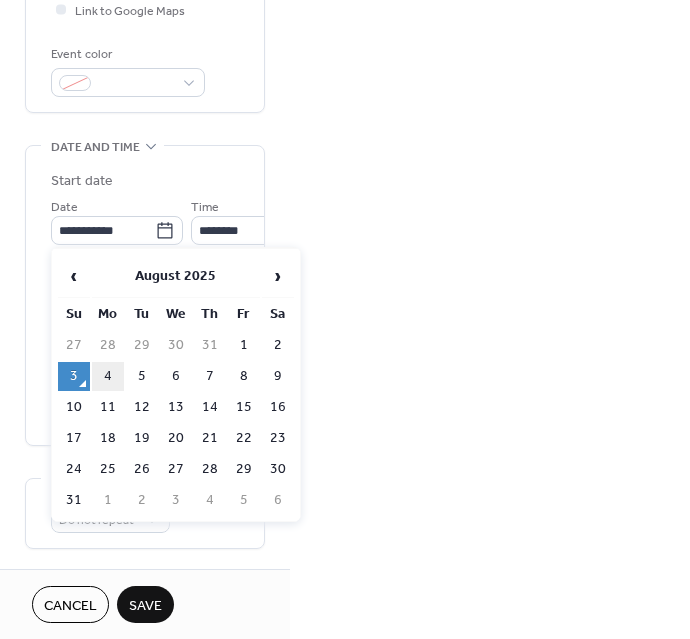 click on "4" at bounding box center (108, 376) 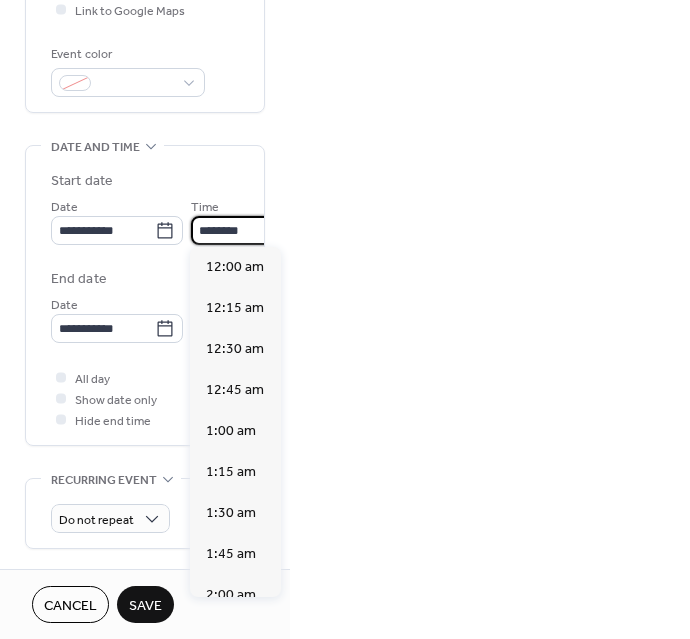 click on "********" at bounding box center [246, 230] 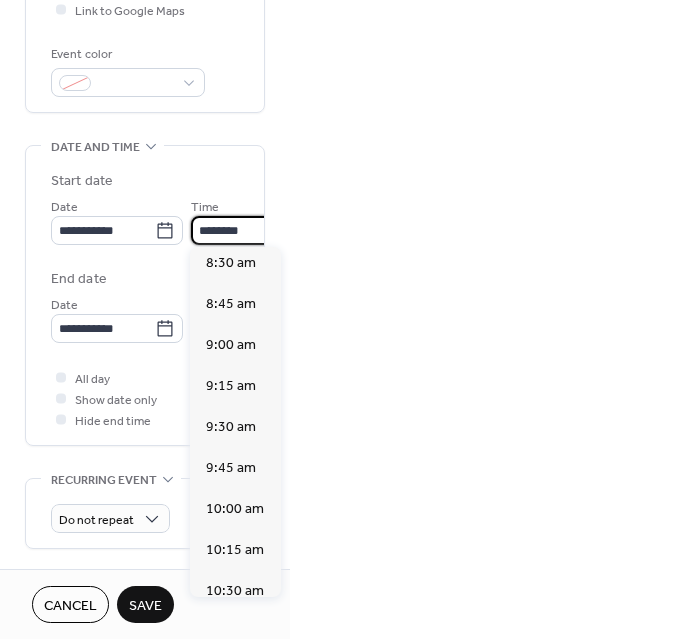 scroll, scrollTop: 1394, scrollLeft: 0, axis: vertical 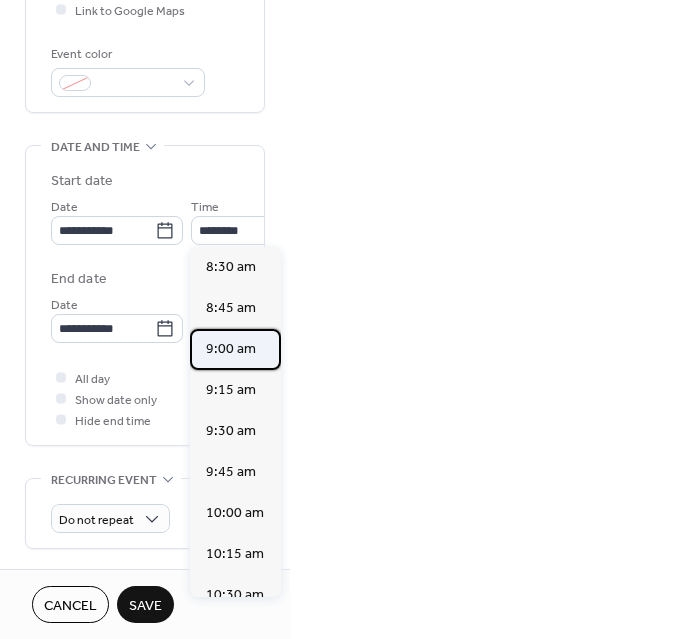 click on "9:00 am" at bounding box center [231, 349] 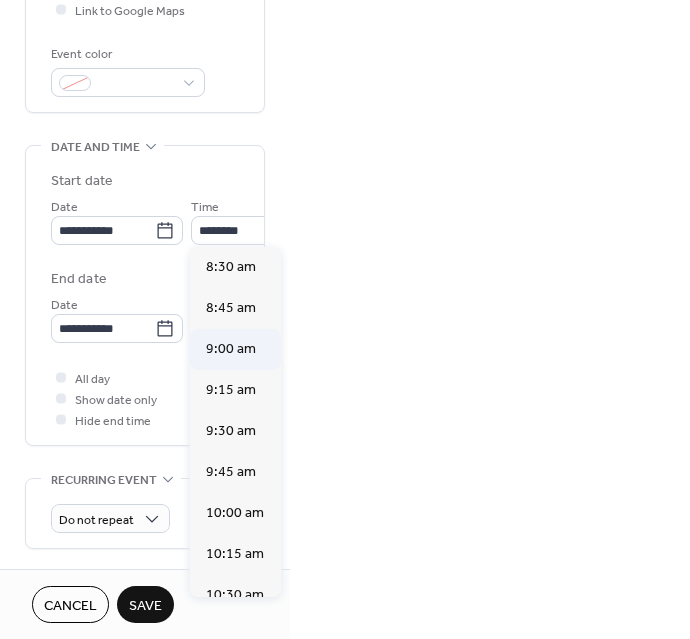 type on "*******" 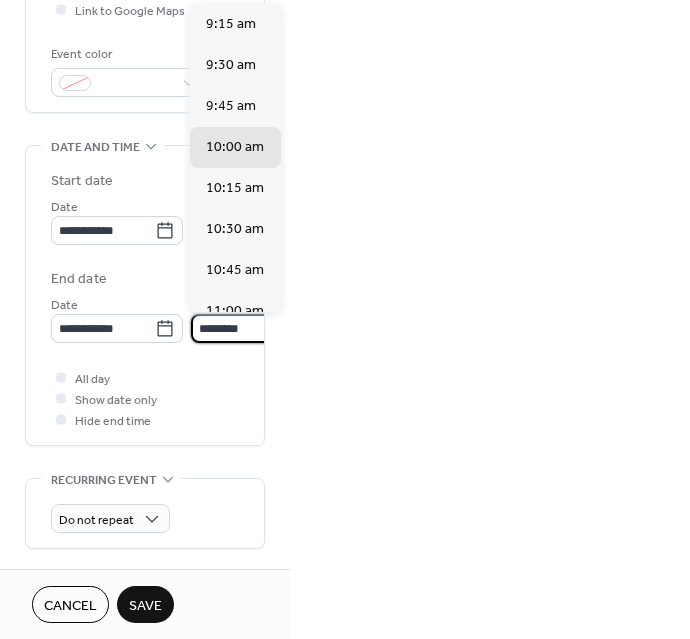 click on "********" at bounding box center [246, 328] 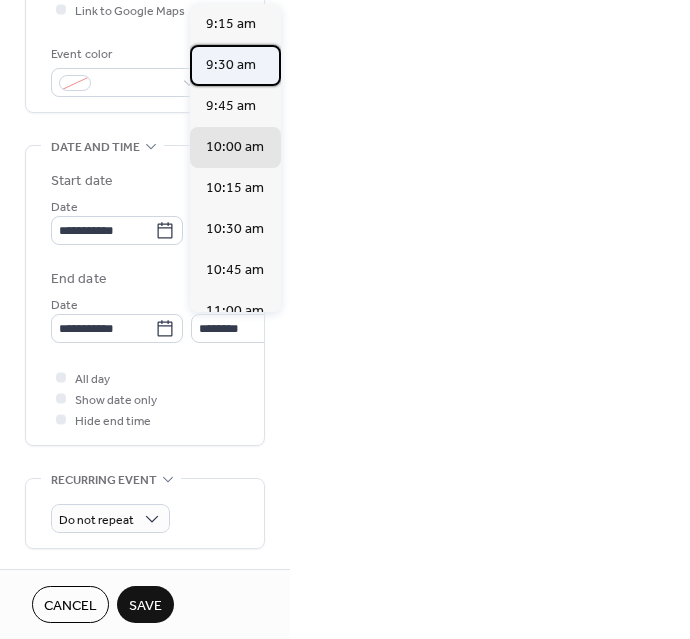 click on "9:30 am" at bounding box center (231, 65) 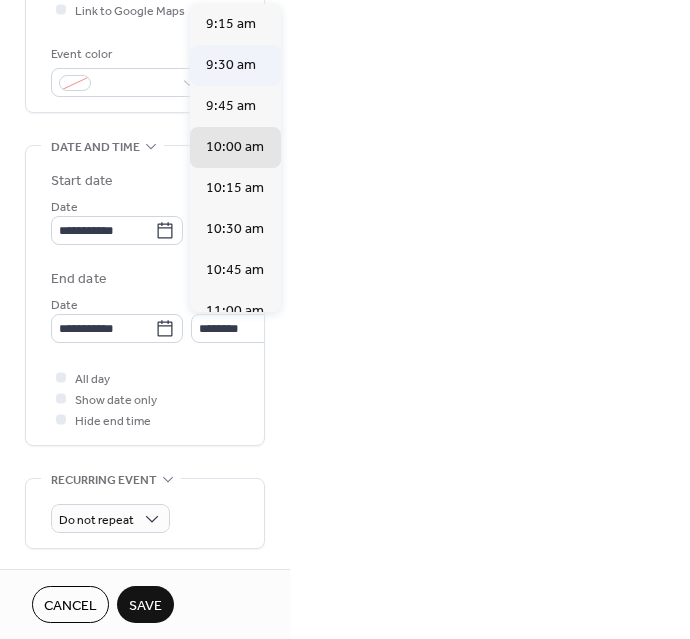type on "*******" 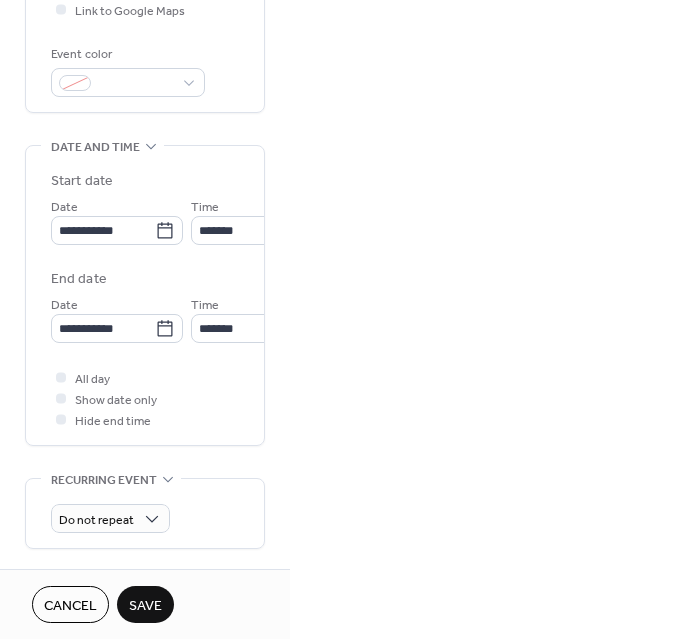 click on "Save" at bounding box center (145, 606) 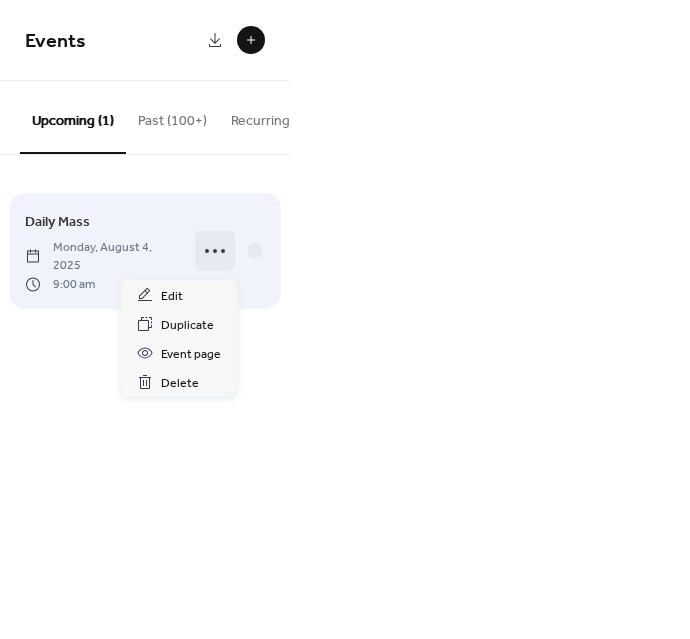 click 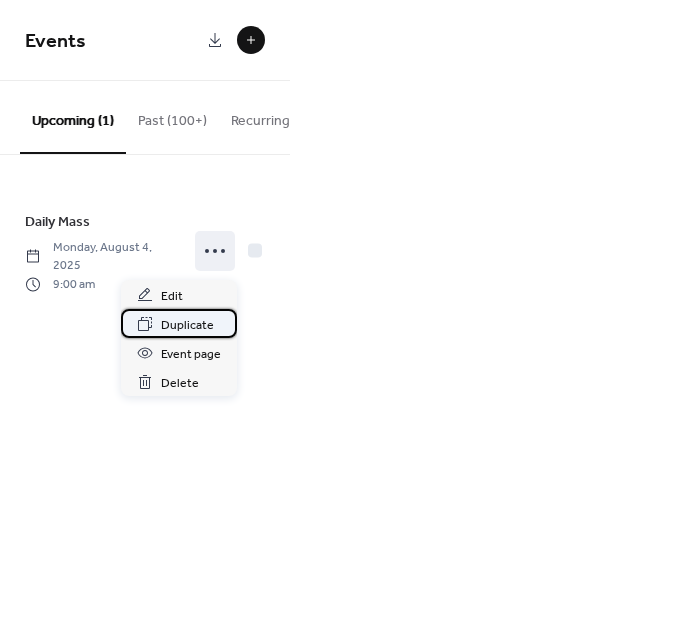 click on "Duplicate" at bounding box center (187, 325) 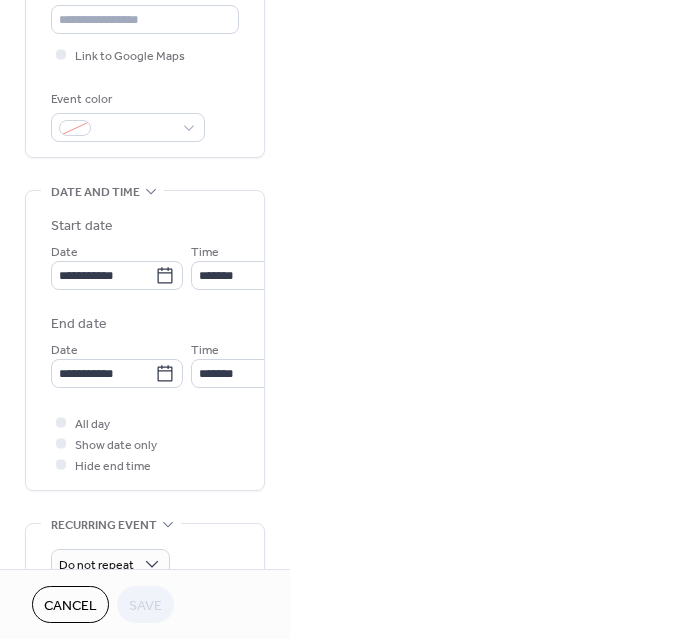 scroll, scrollTop: 452, scrollLeft: 0, axis: vertical 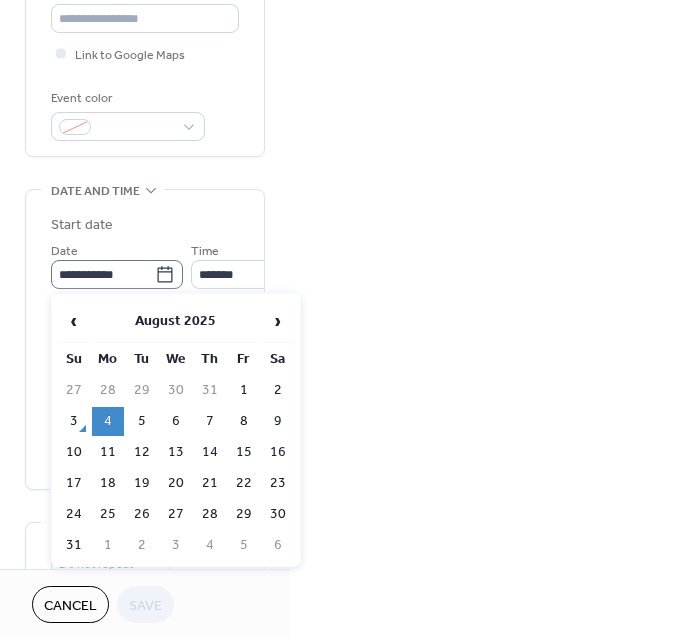 click 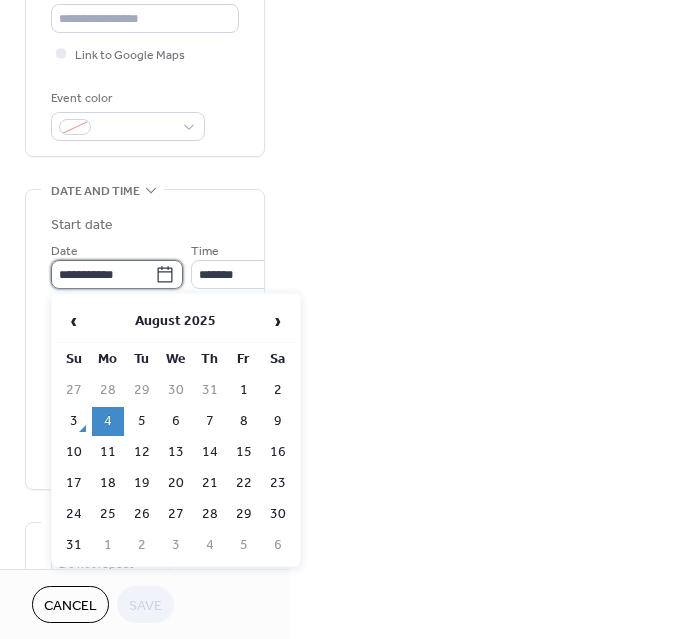 click on "**********" at bounding box center (103, 274) 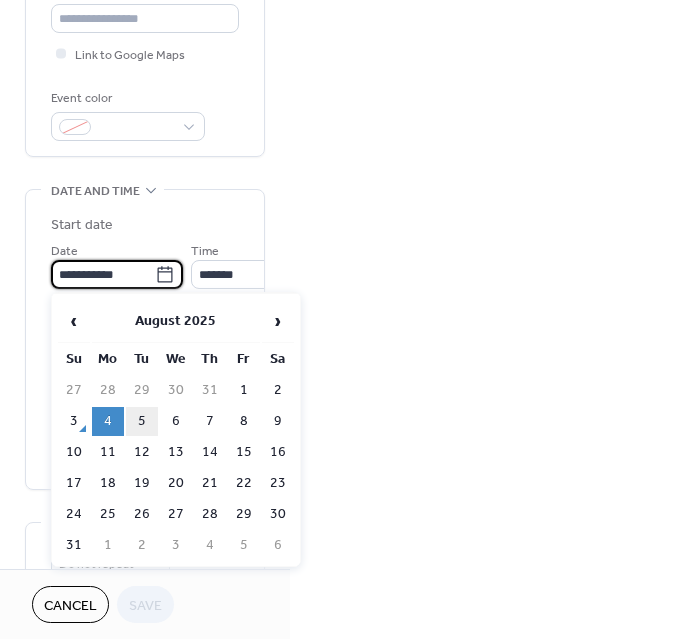 click on "5" at bounding box center (142, 421) 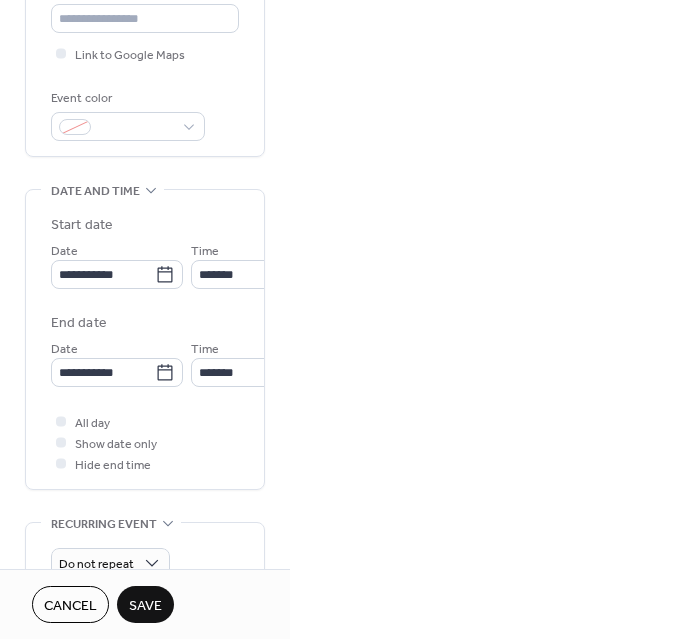 click on "Save" at bounding box center (145, 606) 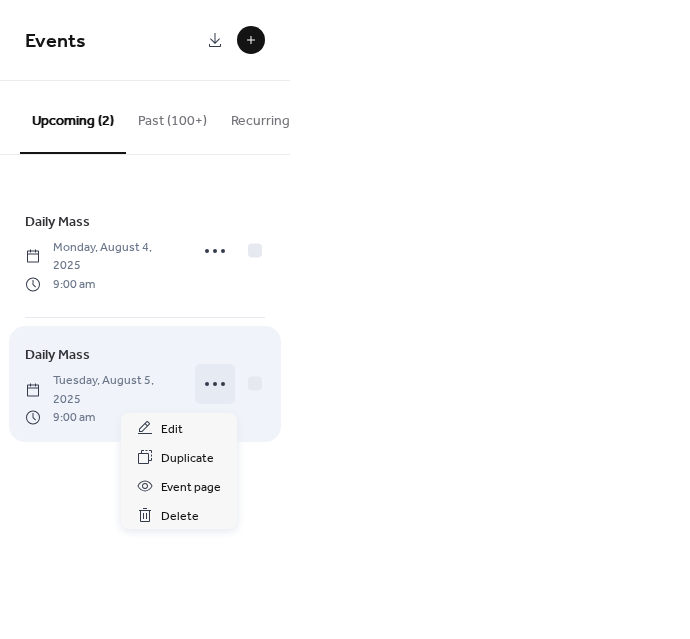 click 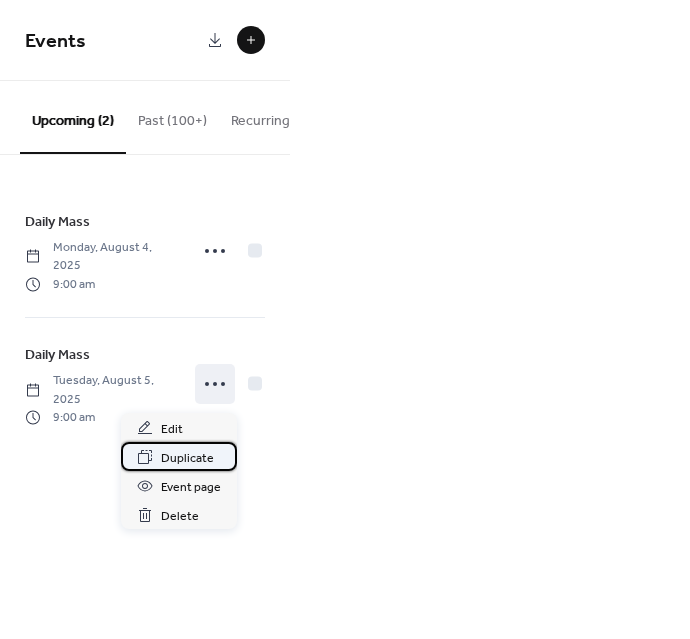 click on "Duplicate" at bounding box center (187, 458) 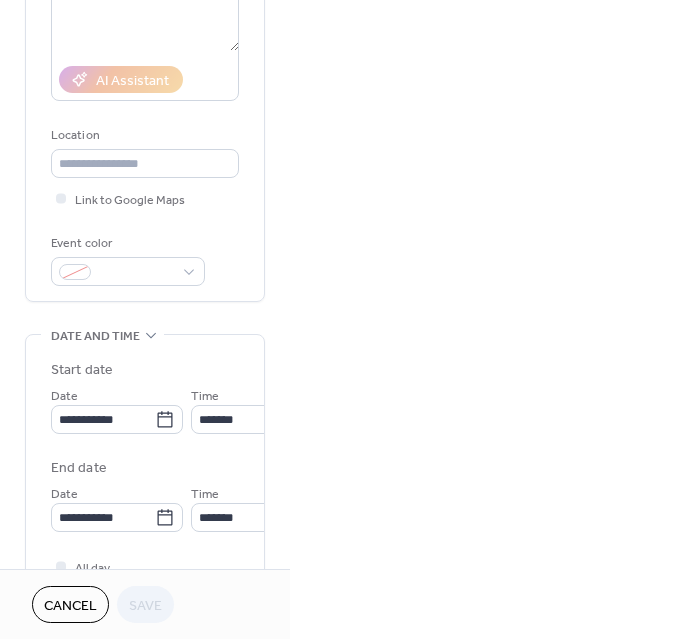 scroll, scrollTop: 308, scrollLeft: 0, axis: vertical 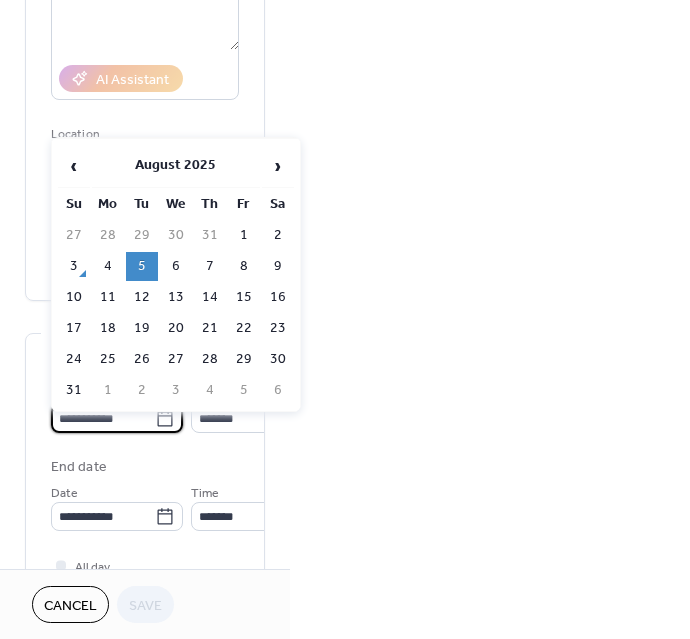 click on "**********" at bounding box center (103, 418) 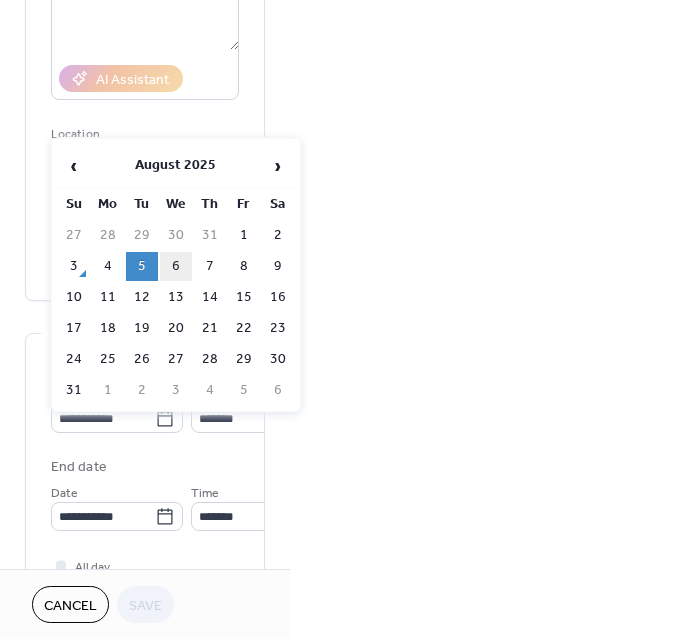 click on "6" at bounding box center [176, 266] 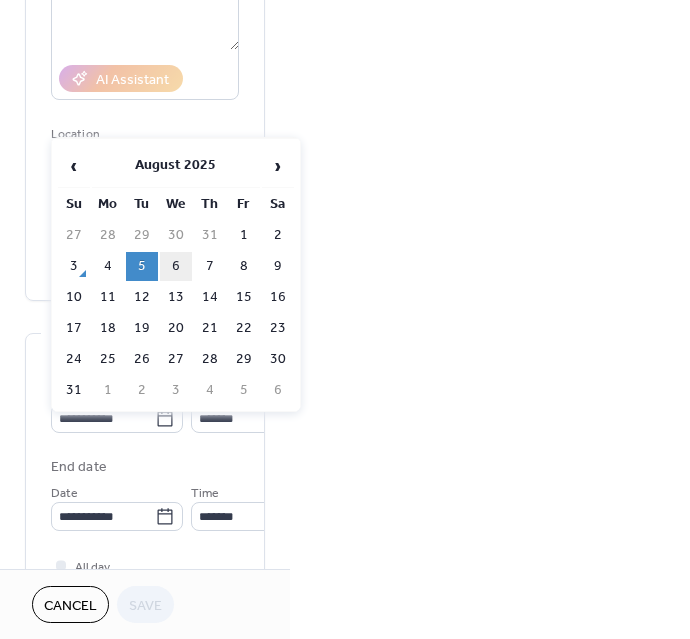 type on "**********" 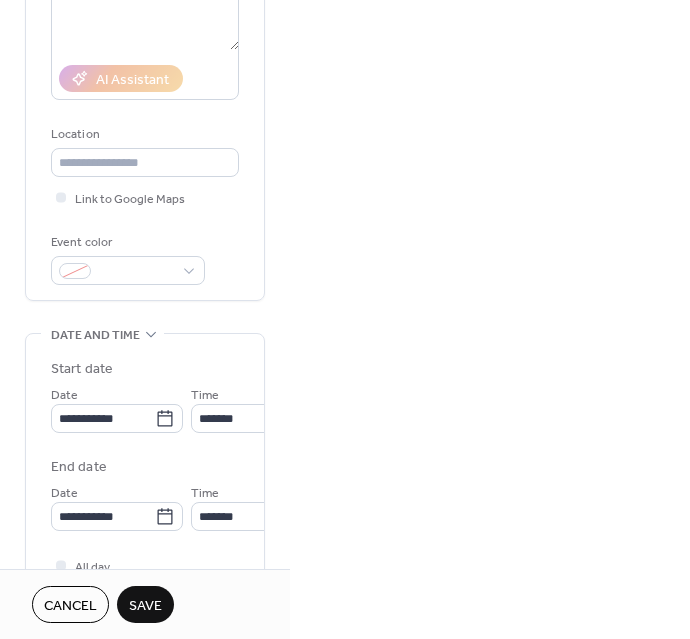 click on "Save" at bounding box center (145, 606) 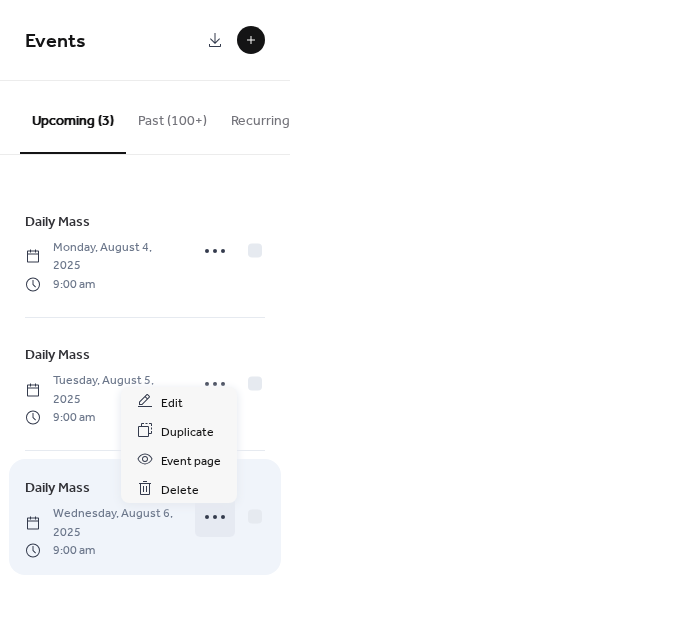 click 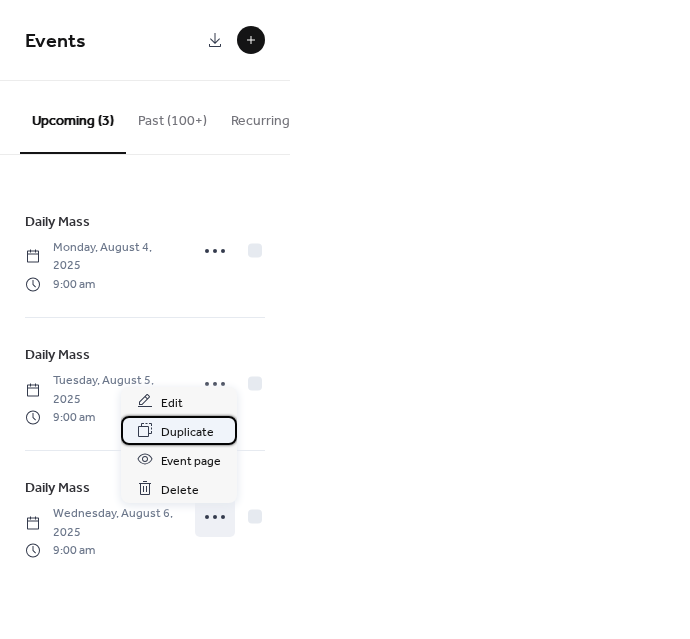 click on "Duplicate" at bounding box center (187, 431) 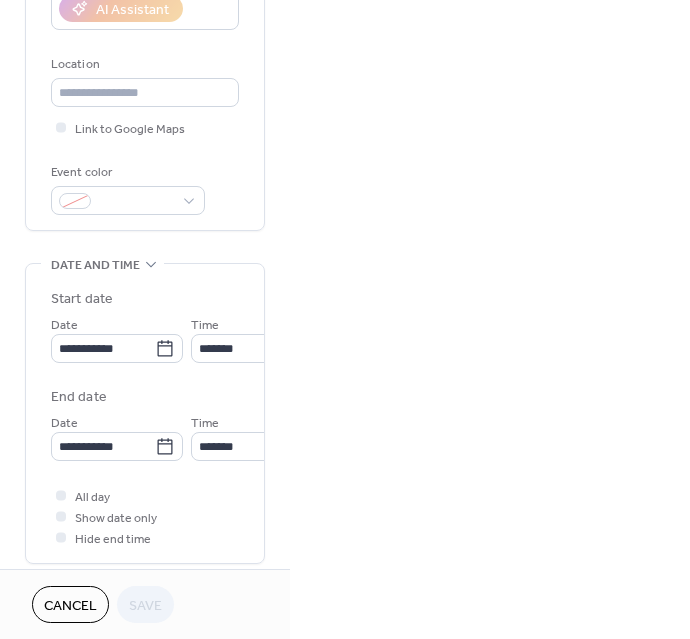 scroll, scrollTop: 384, scrollLeft: 0, axis: vertical 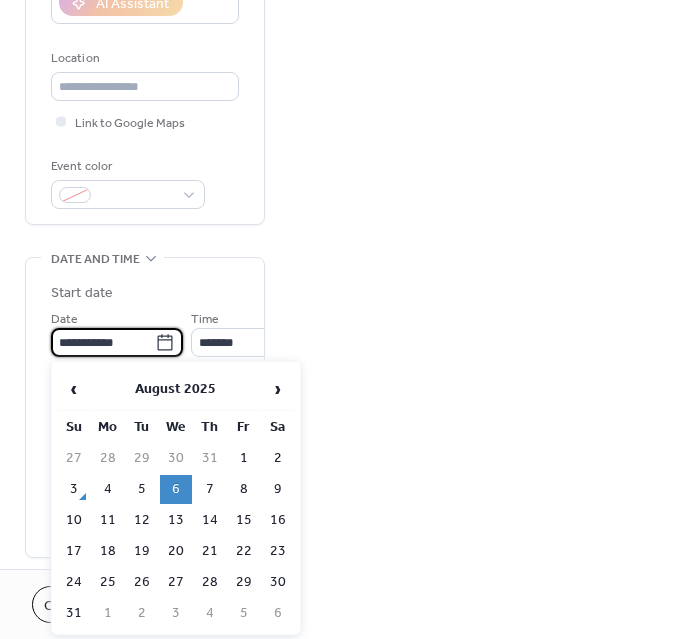 click on "**********" at bounding box center (103, 342) 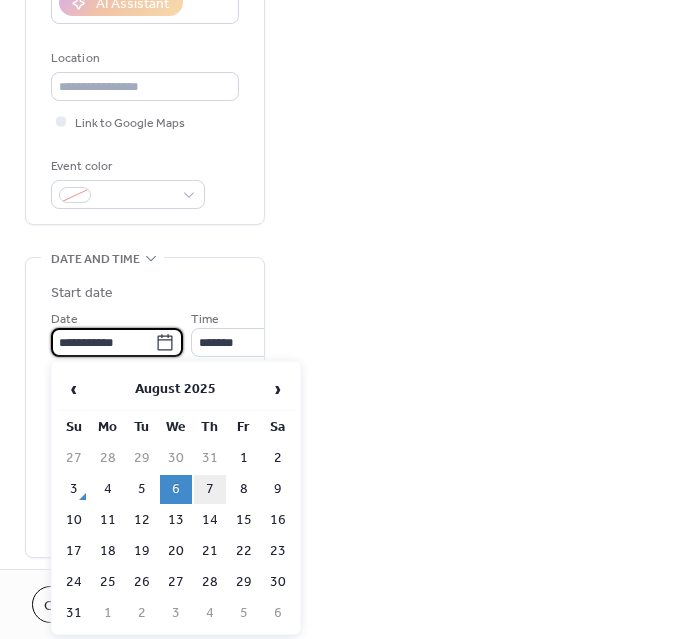 click on "7" at bounding box center [210, 489] 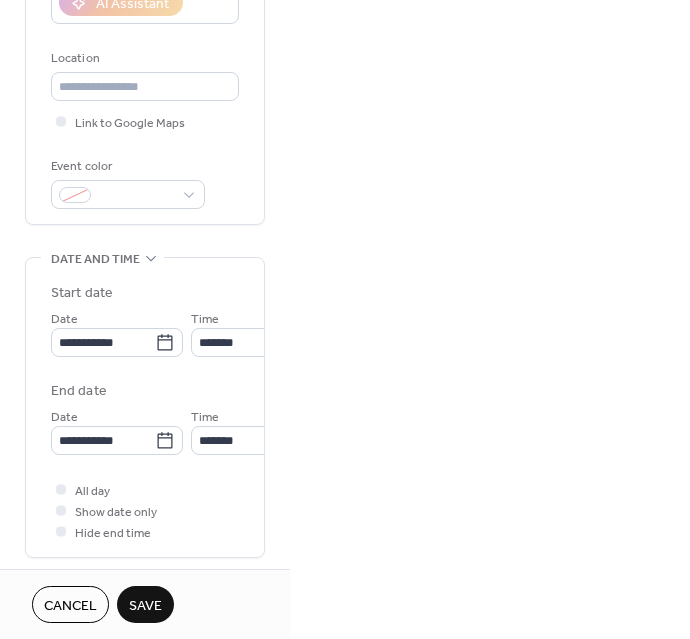 type on "**********" 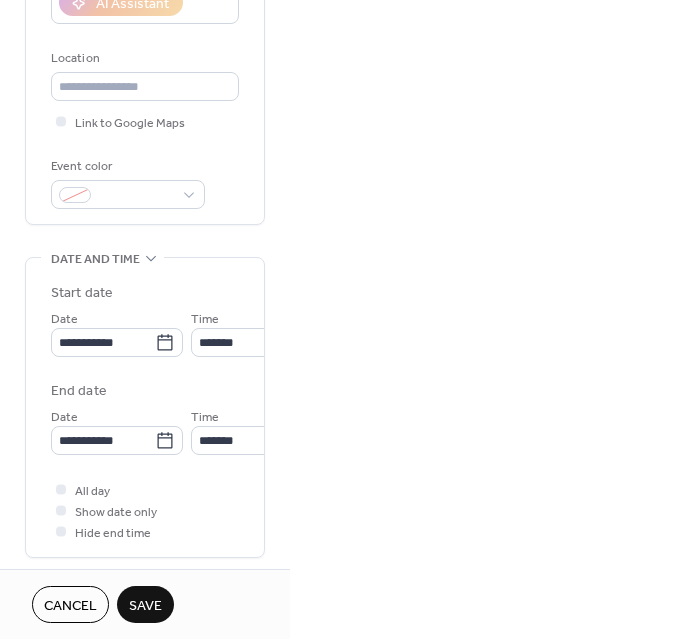 type on "**********" 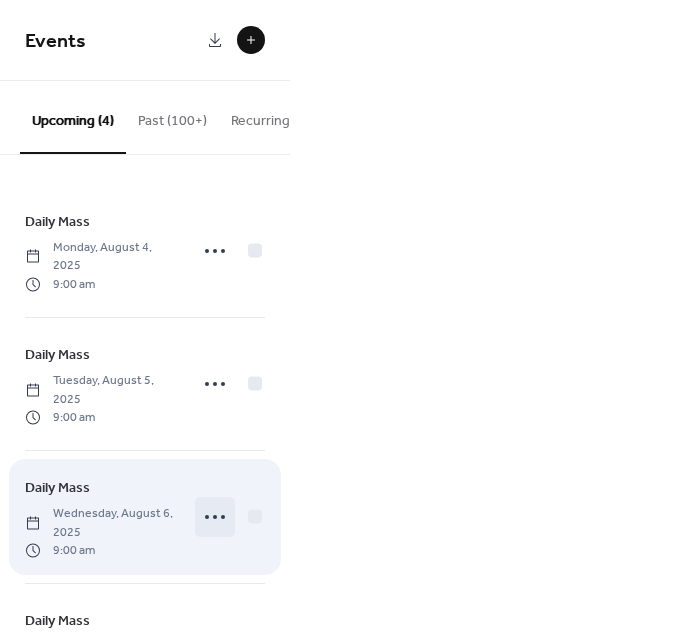 scroll, scrollTop: 112, scrollLeft: 0, axis: vertical 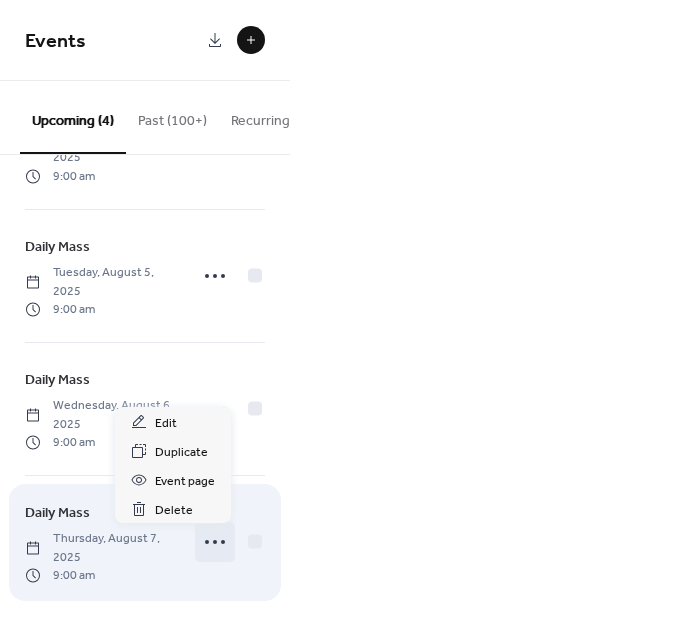 click 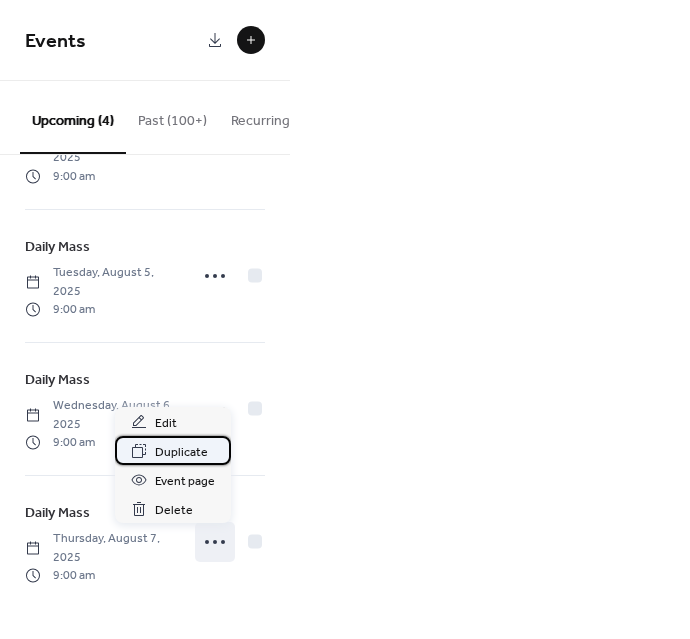 click on "Duplicate" at bounding box center (181, 452) 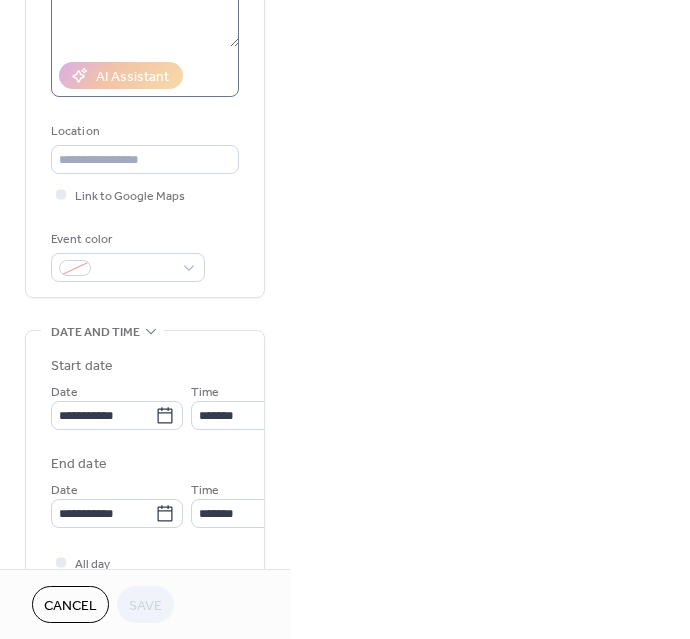 scroll, scrollTop: 312, scrollLeft: 0, axis: vertical 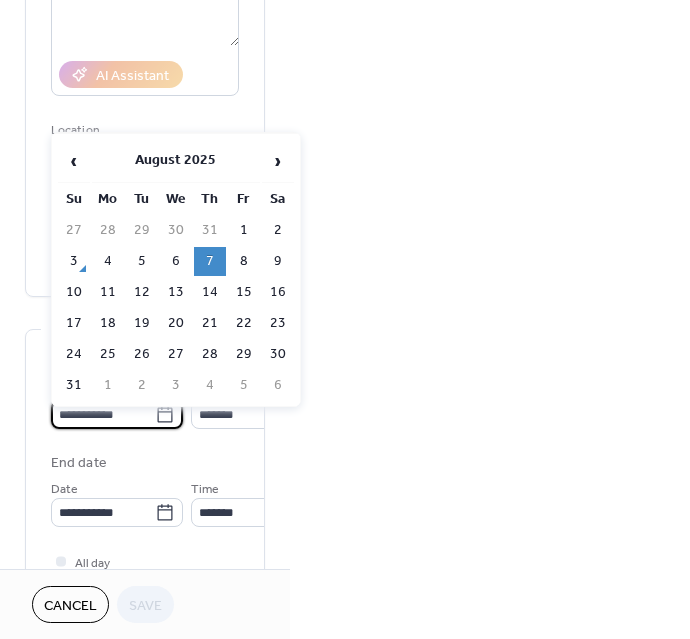 click on "**********" at bounding box center (103, 414) 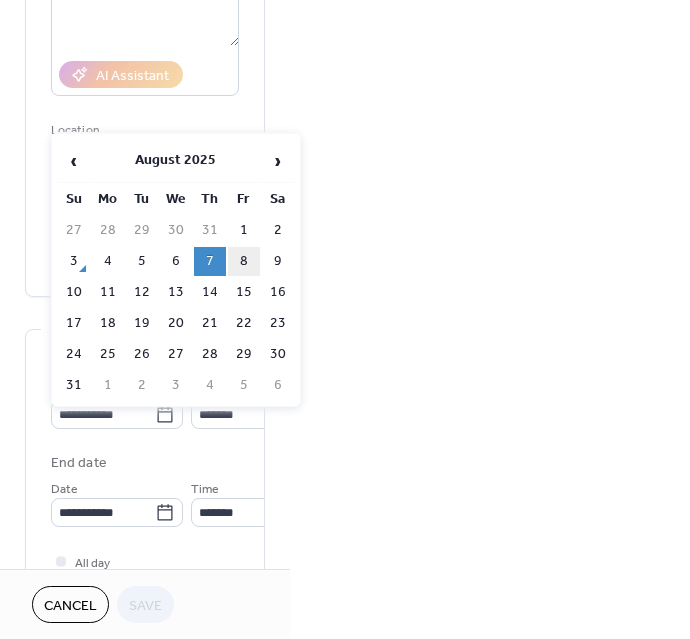 click on "8" at bounding box center (244, 261) 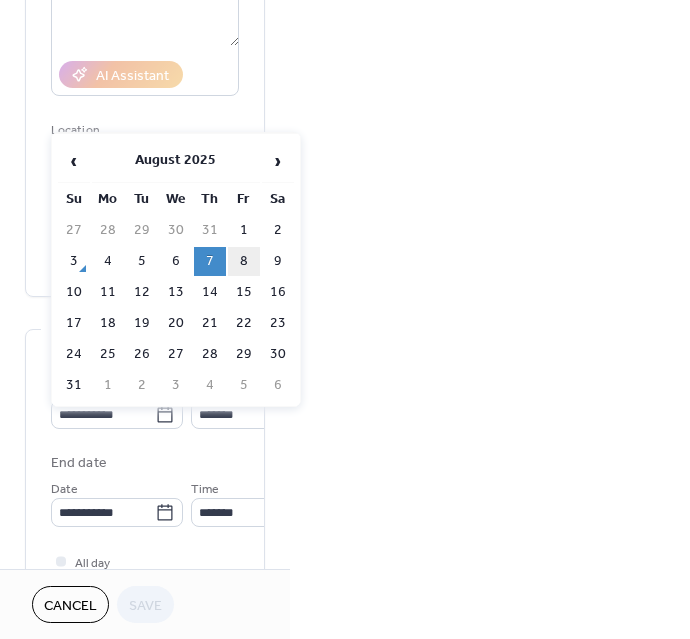type on "**********" 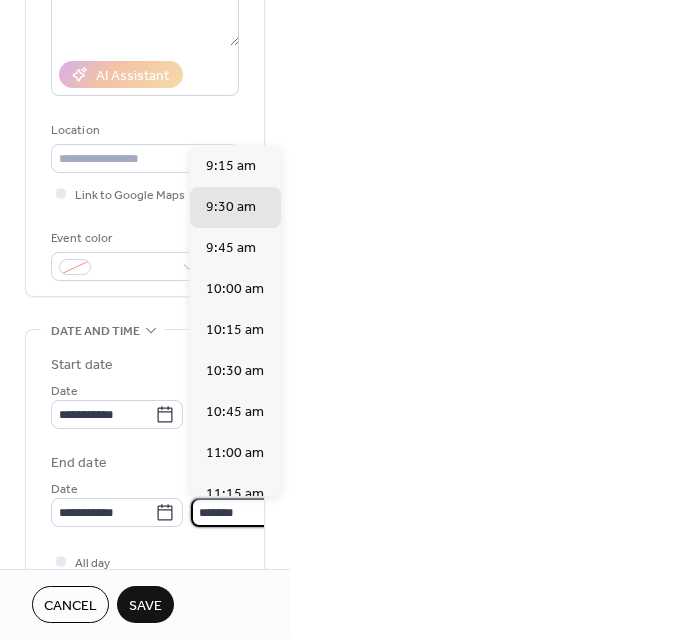 click on "*******" at bounding box center (246, 512) 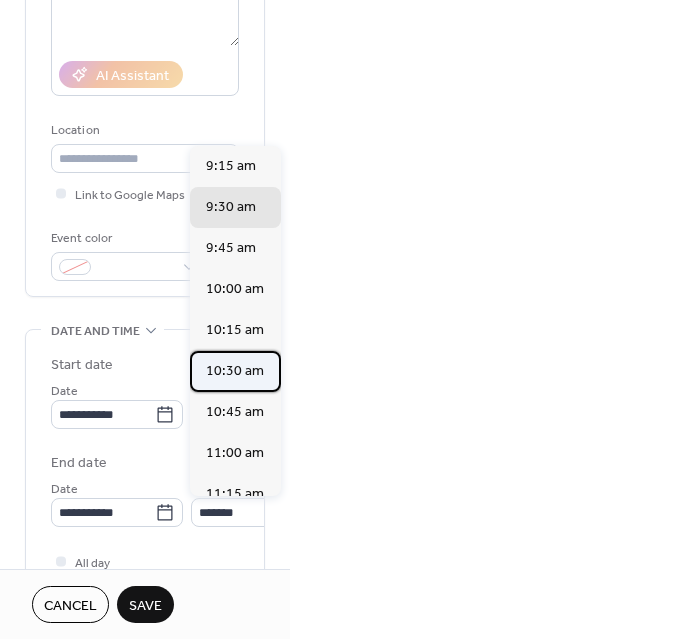 click on "10:30 am" at bounding box center [235, 371] 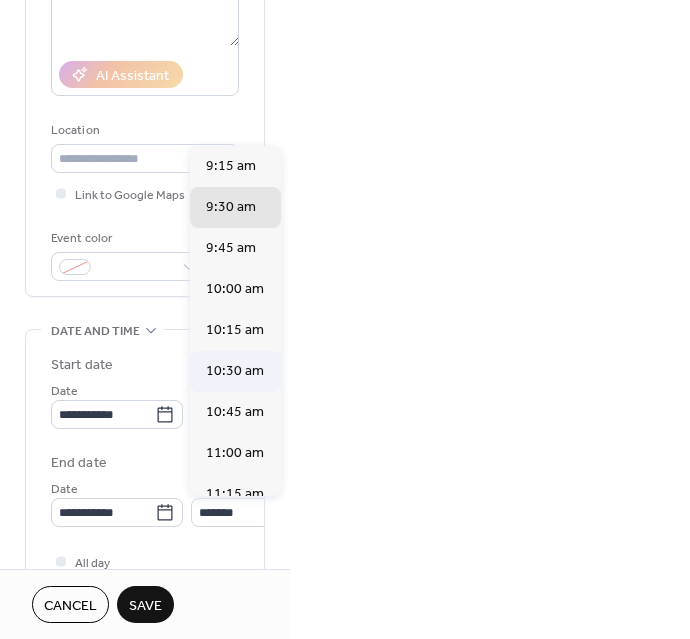 type on "********" 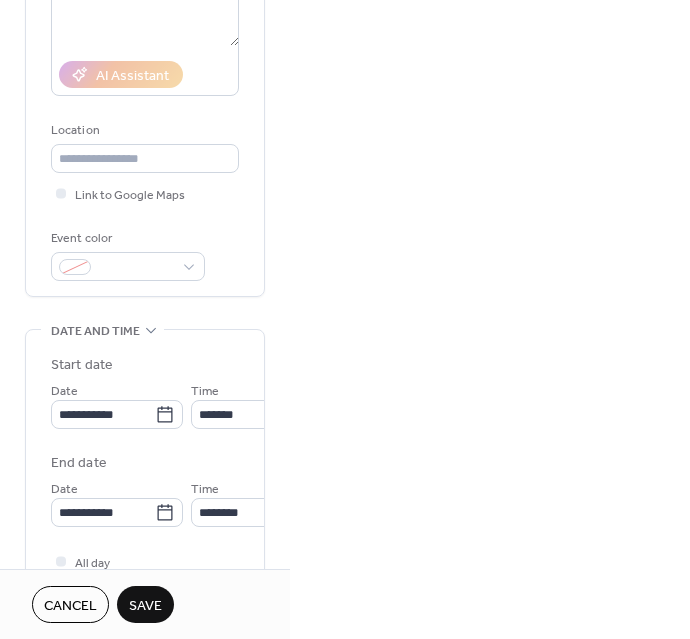 click on "Save" at bounding box center (145, 606) 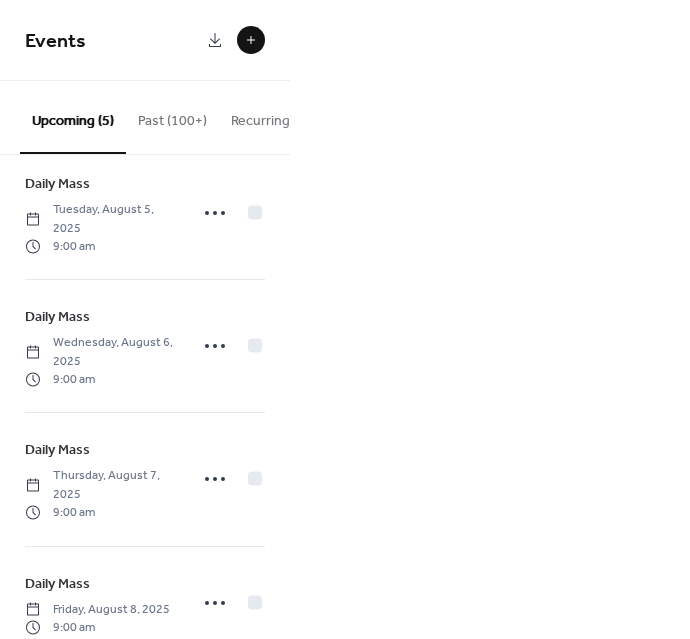 scroll, scrollTop: 228, scrollLeft: 0, axis: vertical 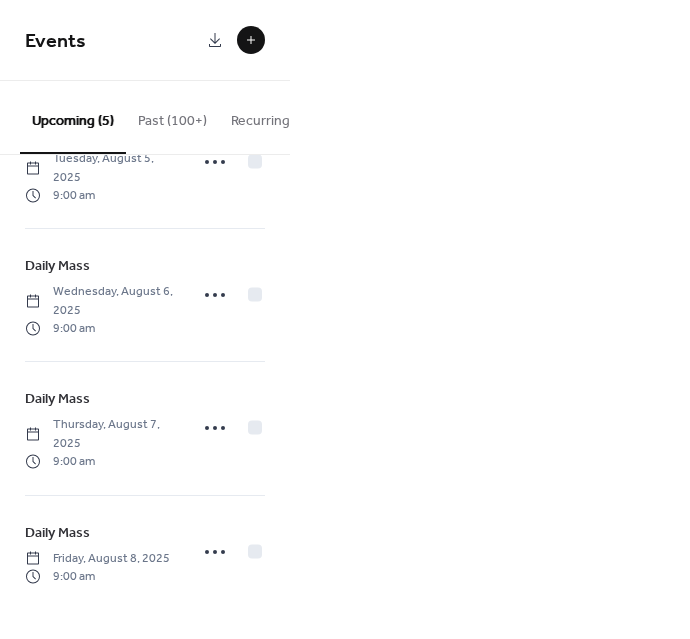 click at bounding box center [251, 40] 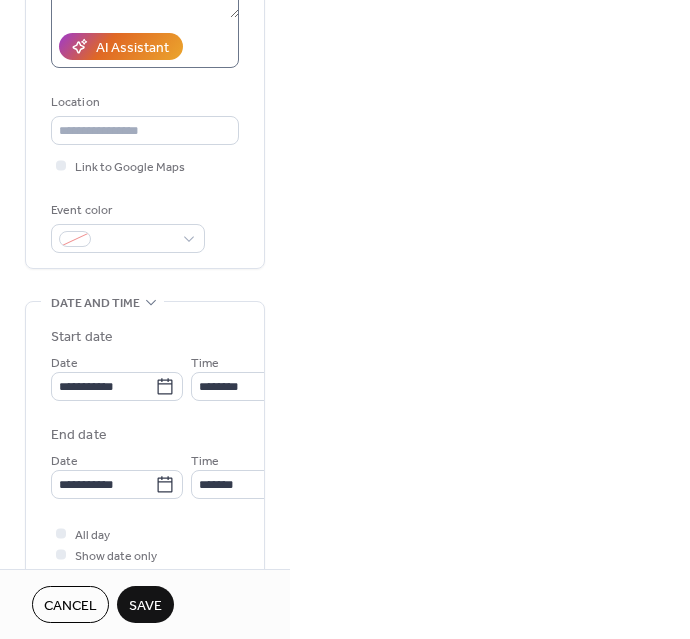 scroll, scrollTop: 423, scrollLeft: 0, axis: vertical 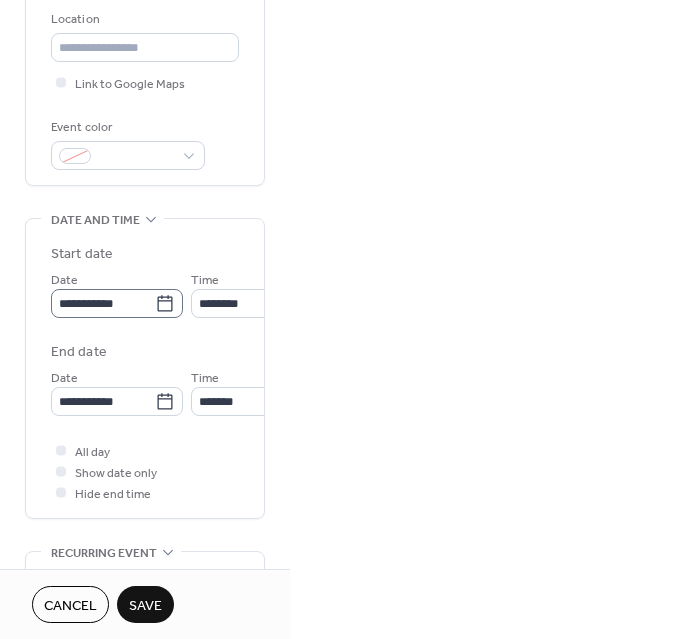 type on "**********" 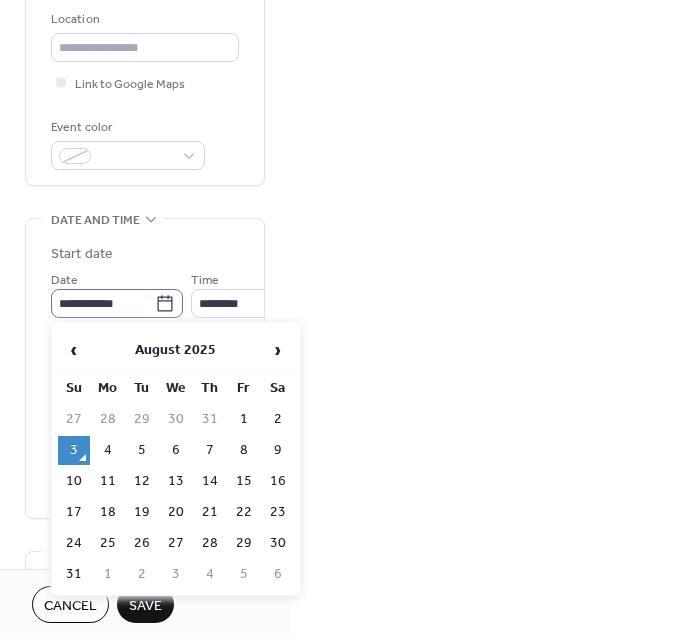 click 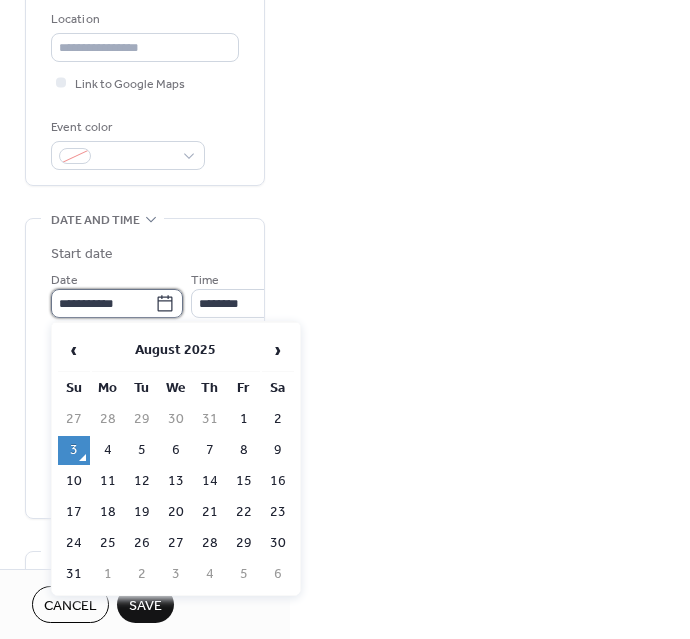 click on "**********" at bounding box center (103, 303) 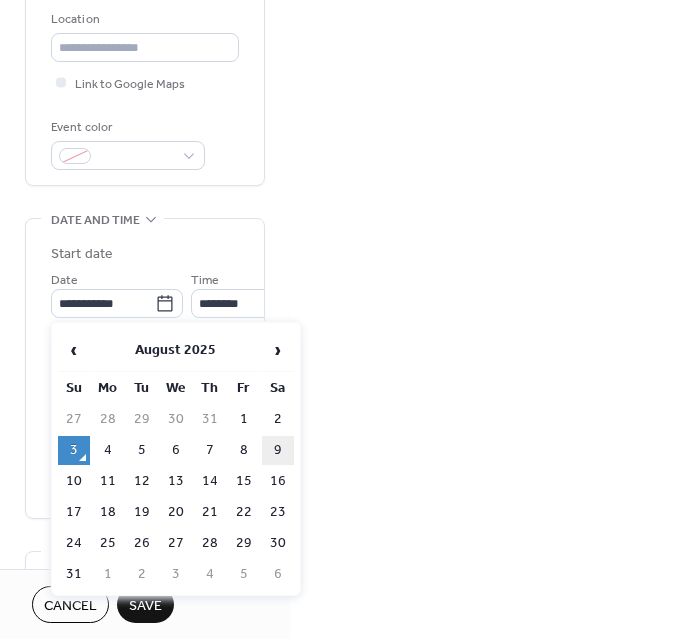 click on "9" at bounding box center [278, 450] 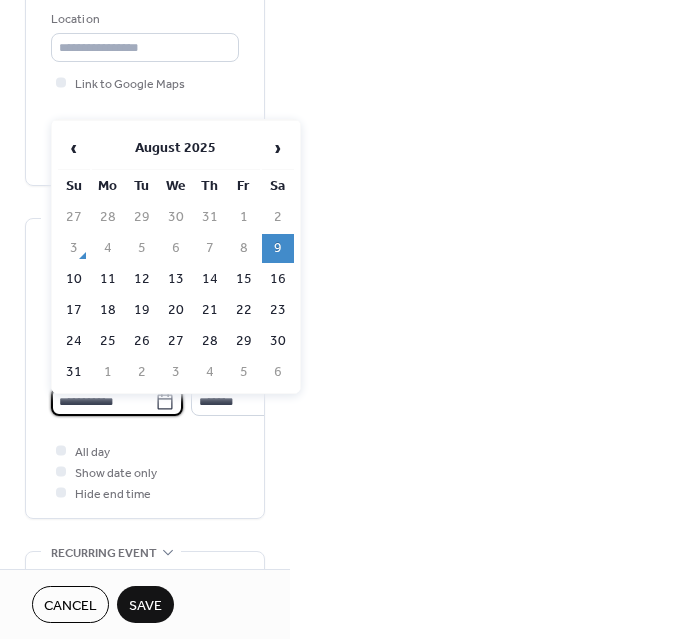 click on "**********" at bounding box center (103, 401) 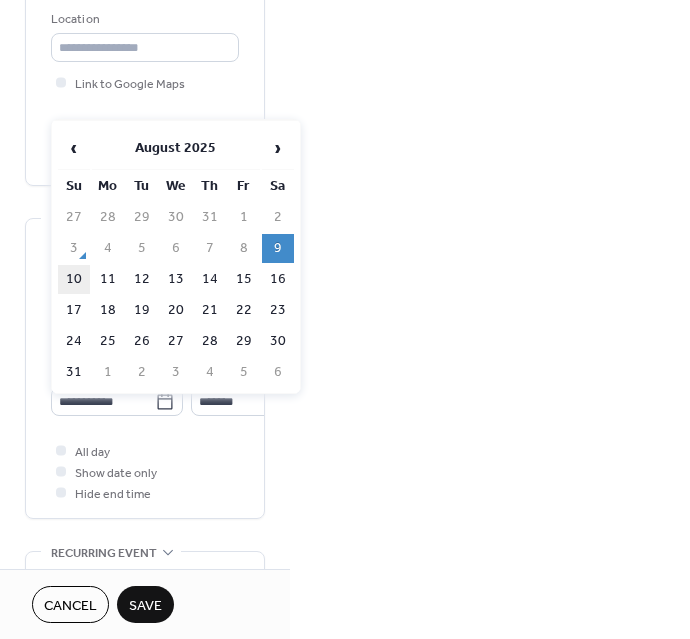 click on "10" at bounding box center [74, 279] 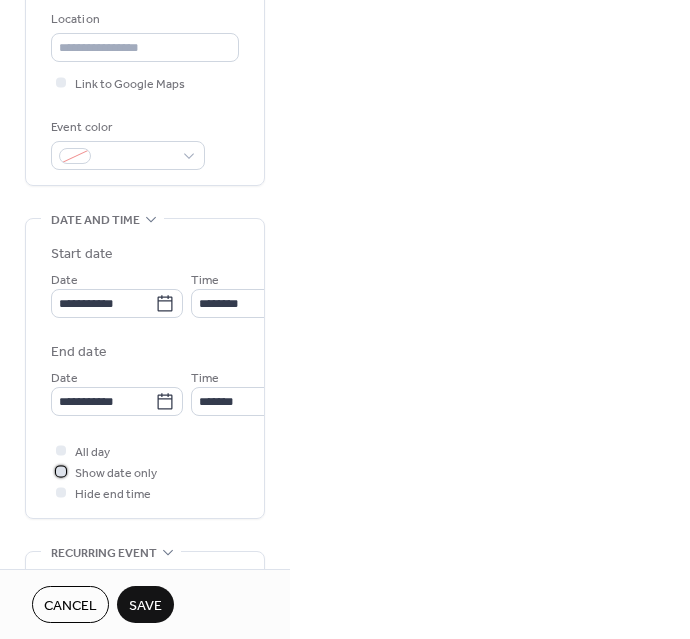 click at bounding box center (61, 471) 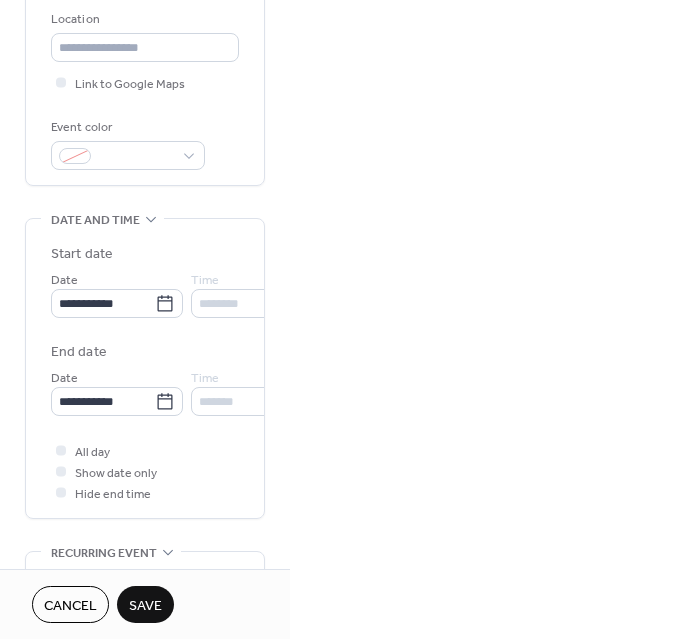 click on "Save" at bounding box center (145, 606) 